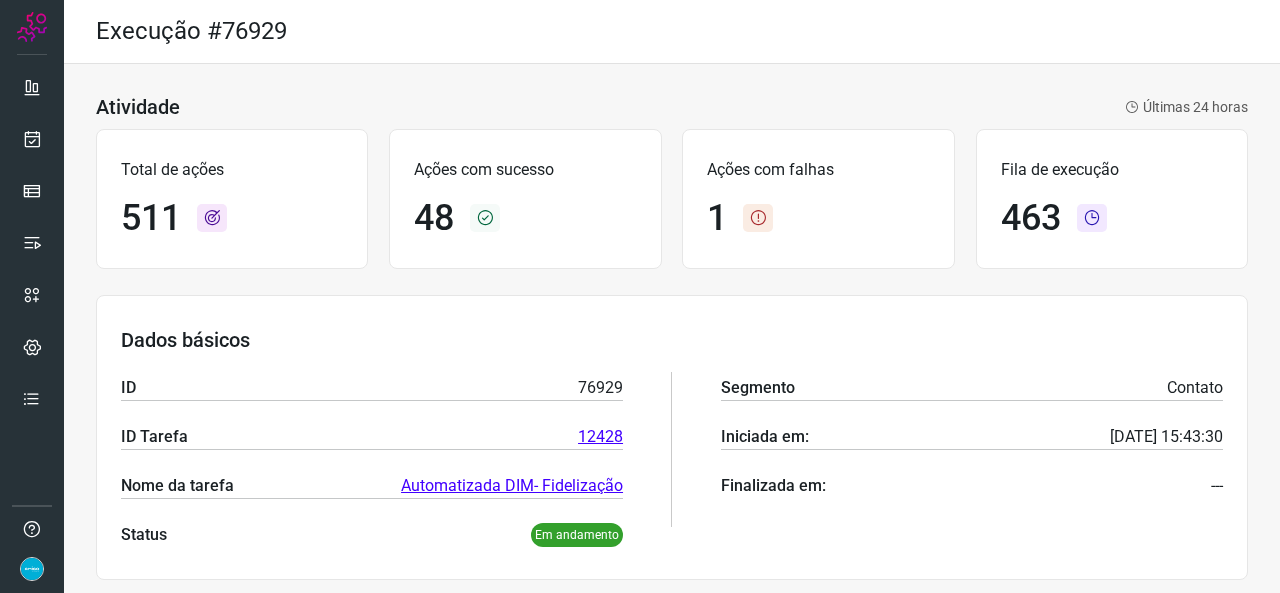 scroll, scrollTop: 0, scrollLeft: 0, axis: both 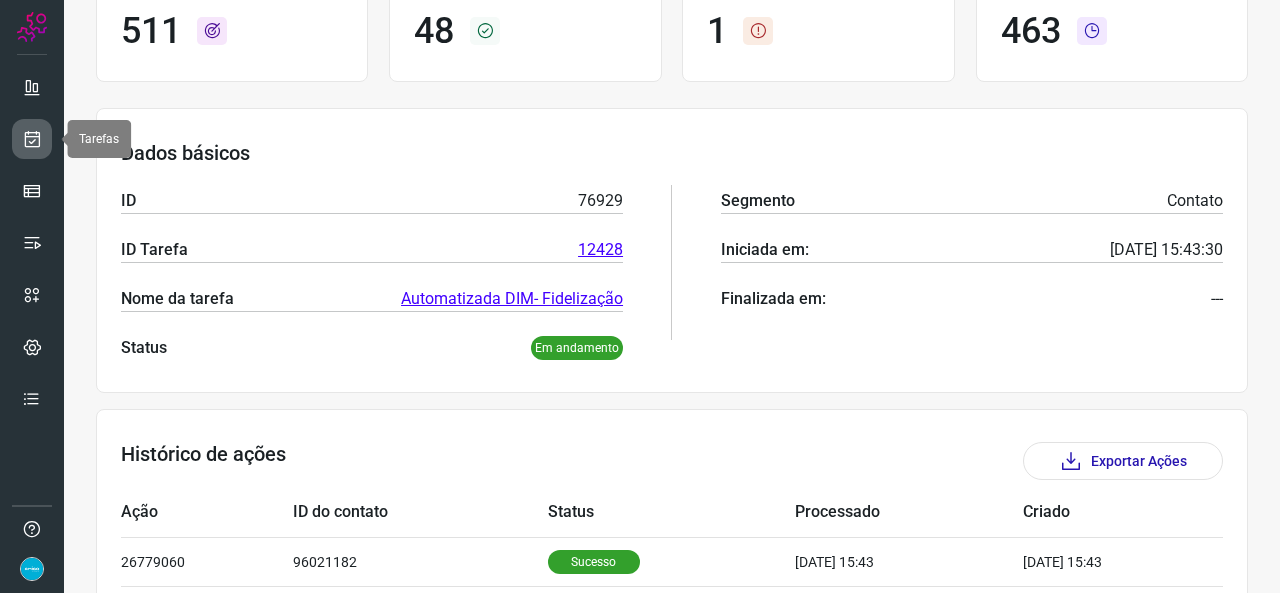 click at bounding box center [32, 139] 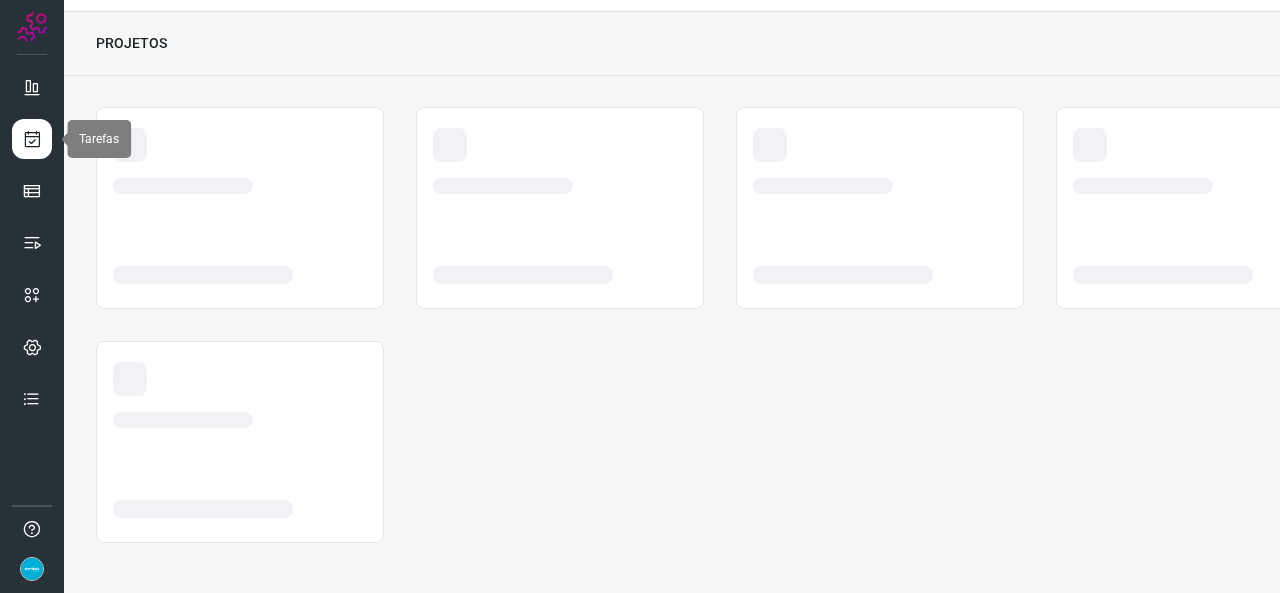 scroll, scrollTop: 52, scrollLeft: 0, axis: vertical 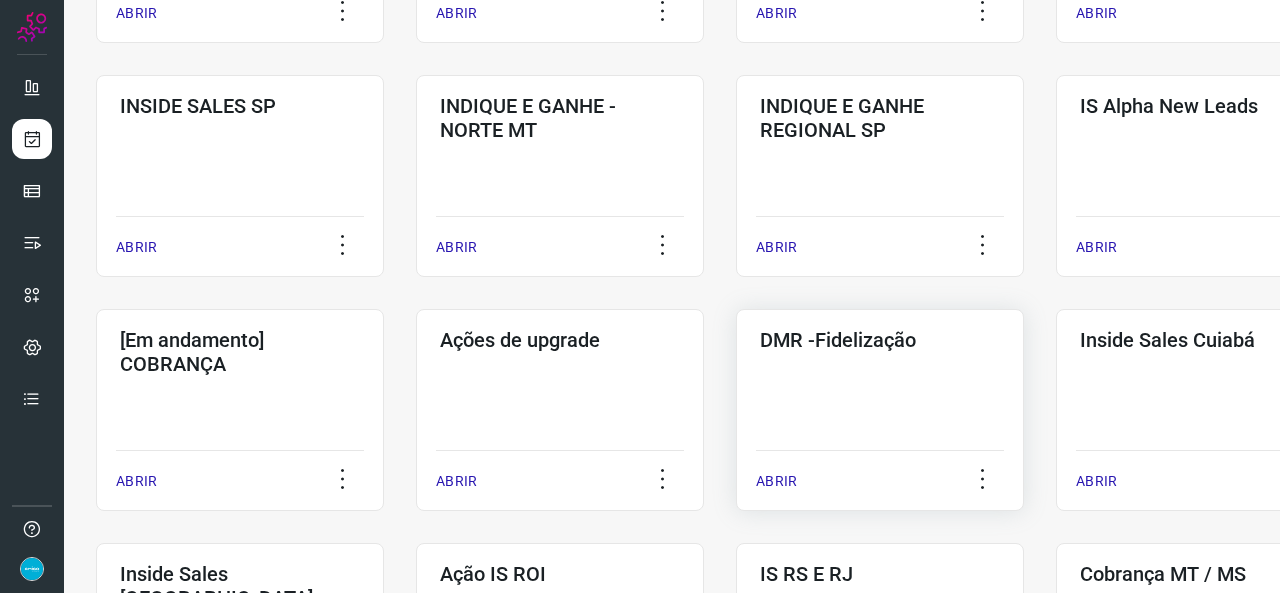 click on "ABRIR" at bounding box center (776, 481) 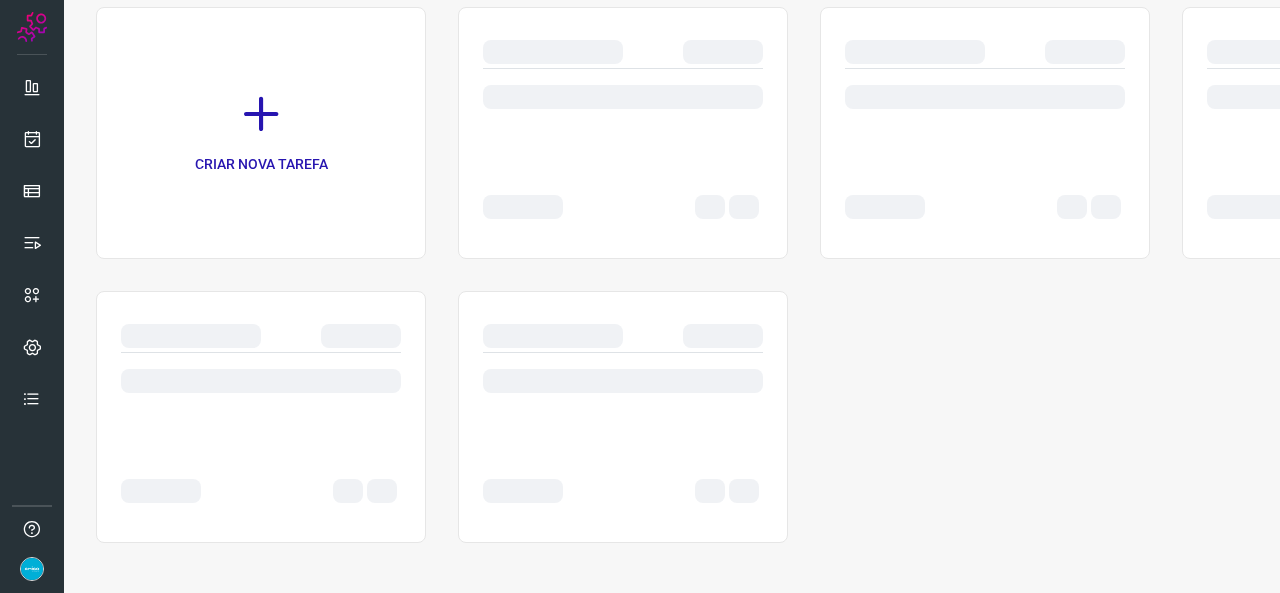 scroll, scrollTop: 0, scrollLeft: 0, axis: both 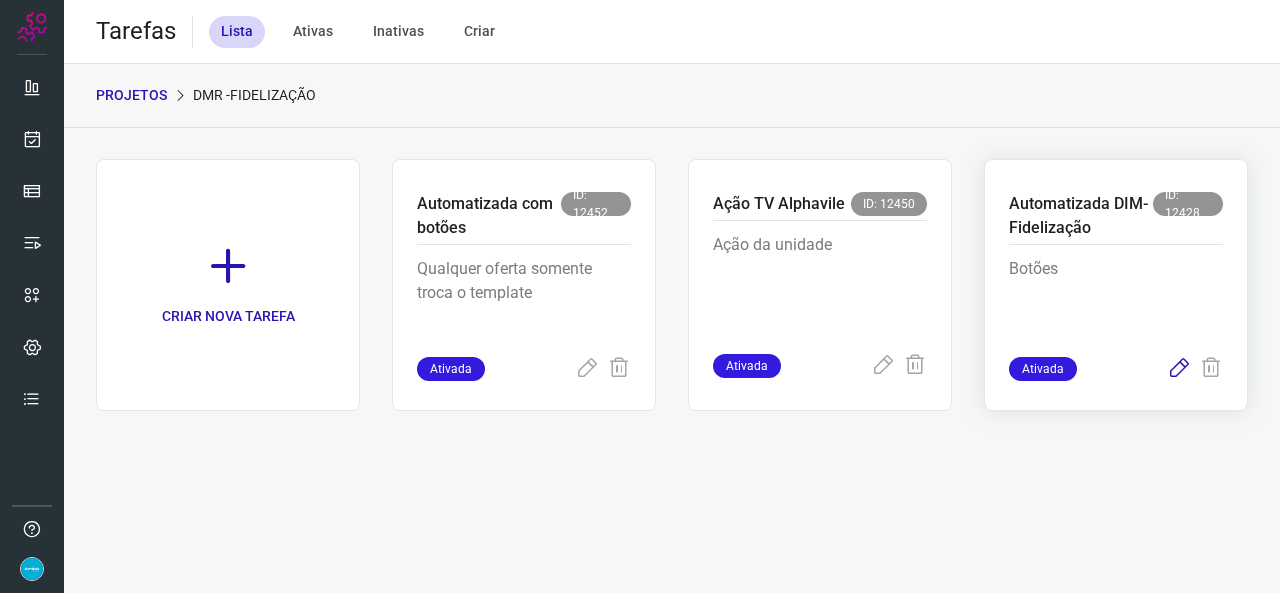 click at bounding box center [1179, 369] 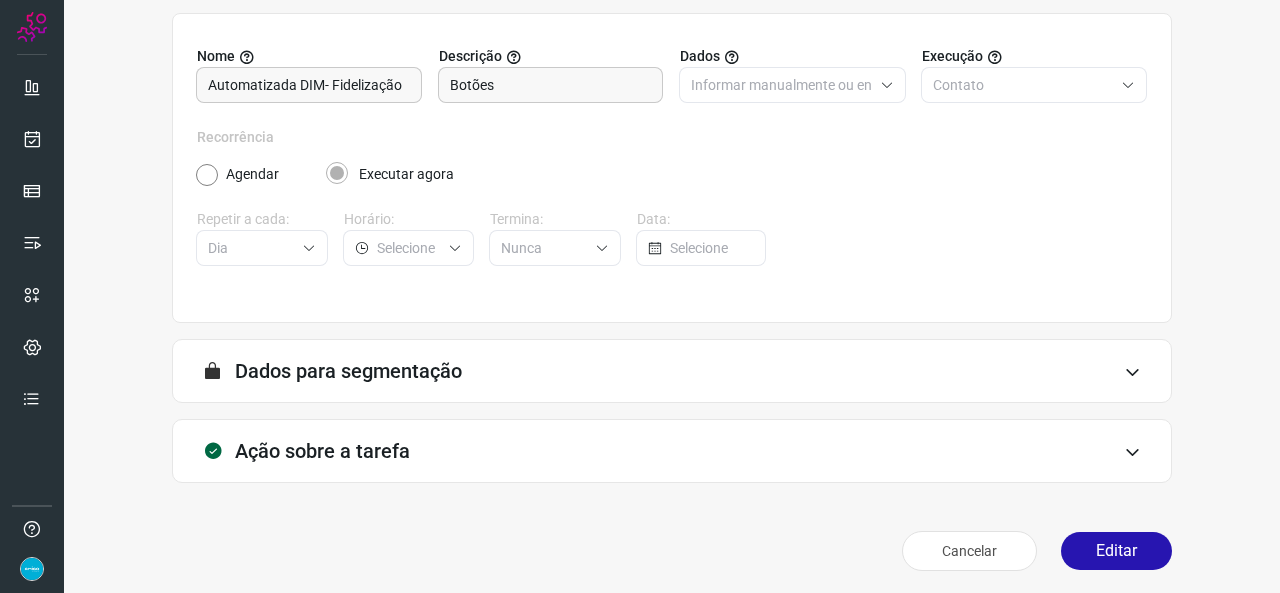 scroll, scrollTop: 187, scrollLeft: 0, axis: vertical 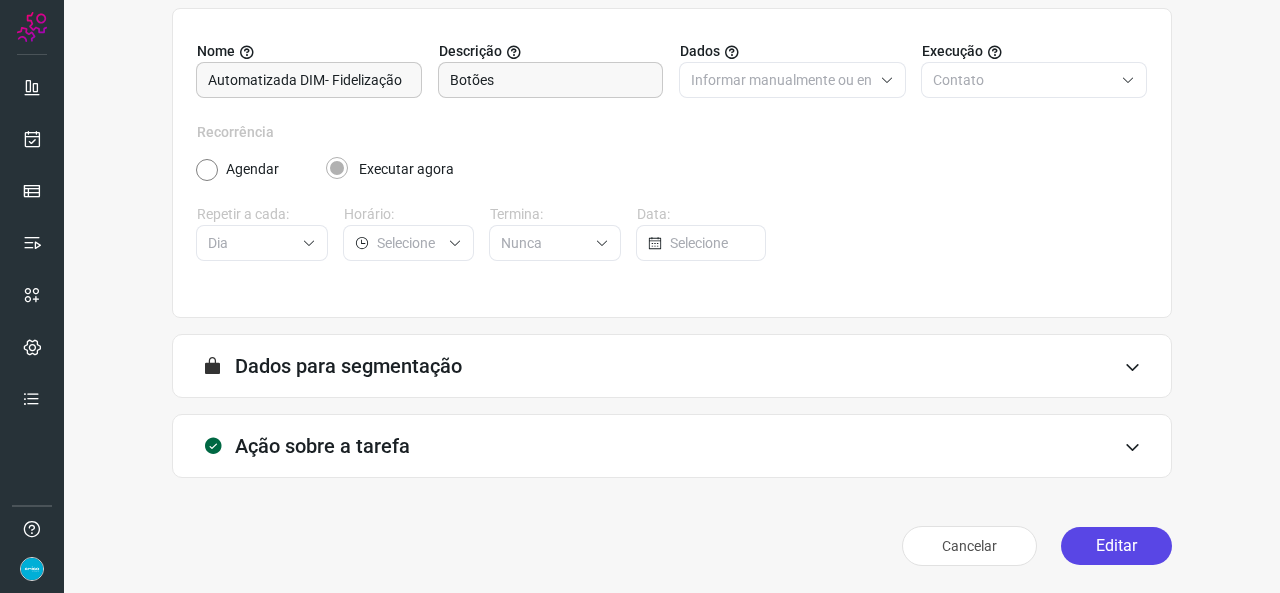 drag, startPoint x: 1085, startPoint y: 541, endPoint x: 1090, endPoint y: 531, distance: 11.18034 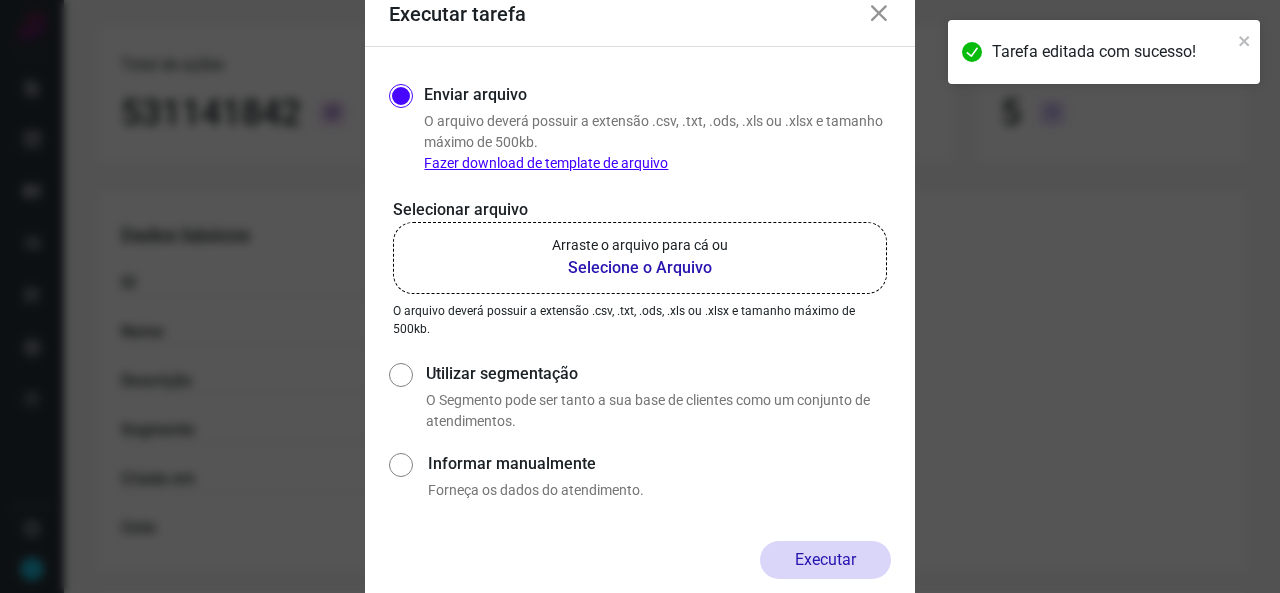 click on "Selecione o Arquivo" at bounding box center (640, 268) 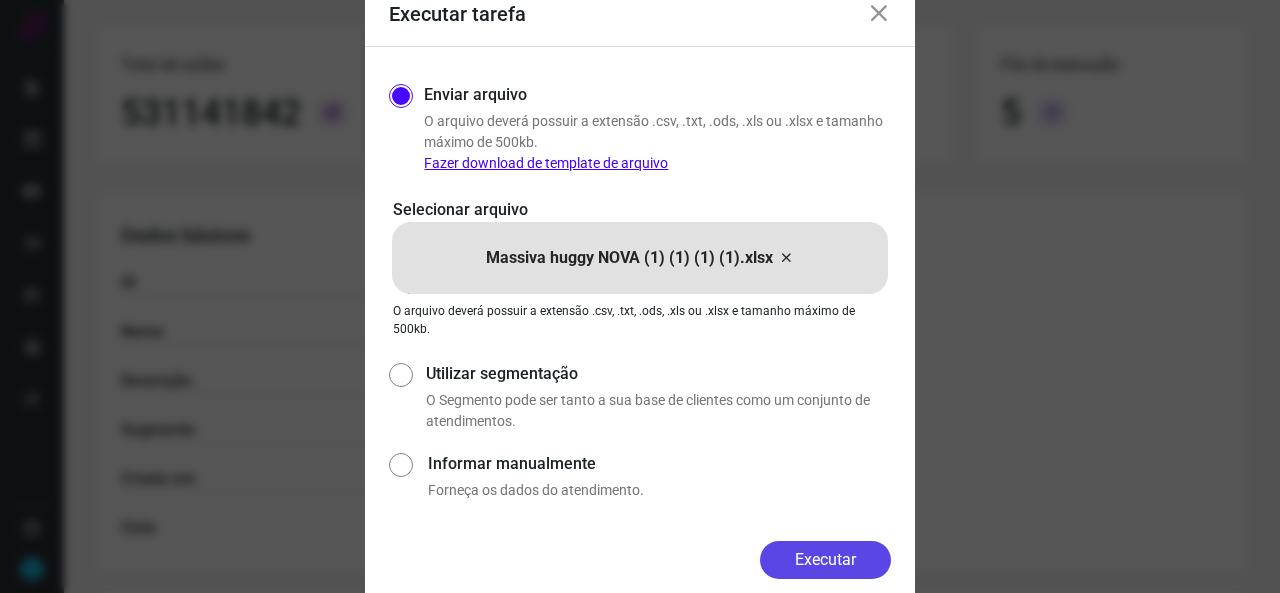 click on "Executar" at bounding box center (825, 560) 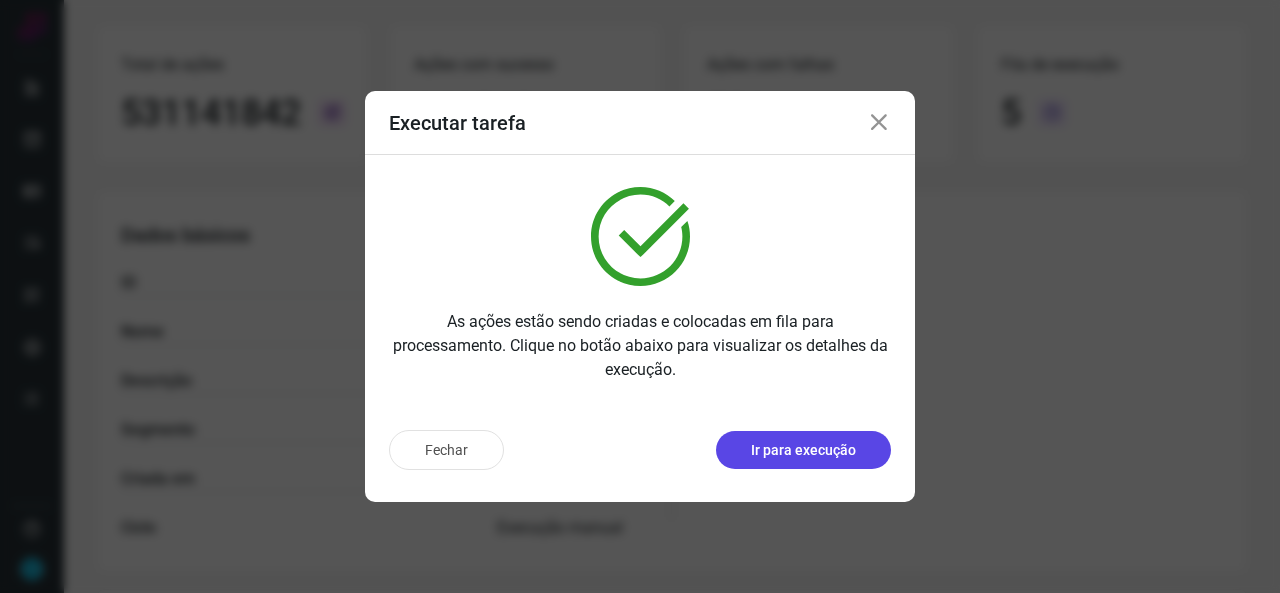 click on "Ir para execução" at bounding box center [803, 450] 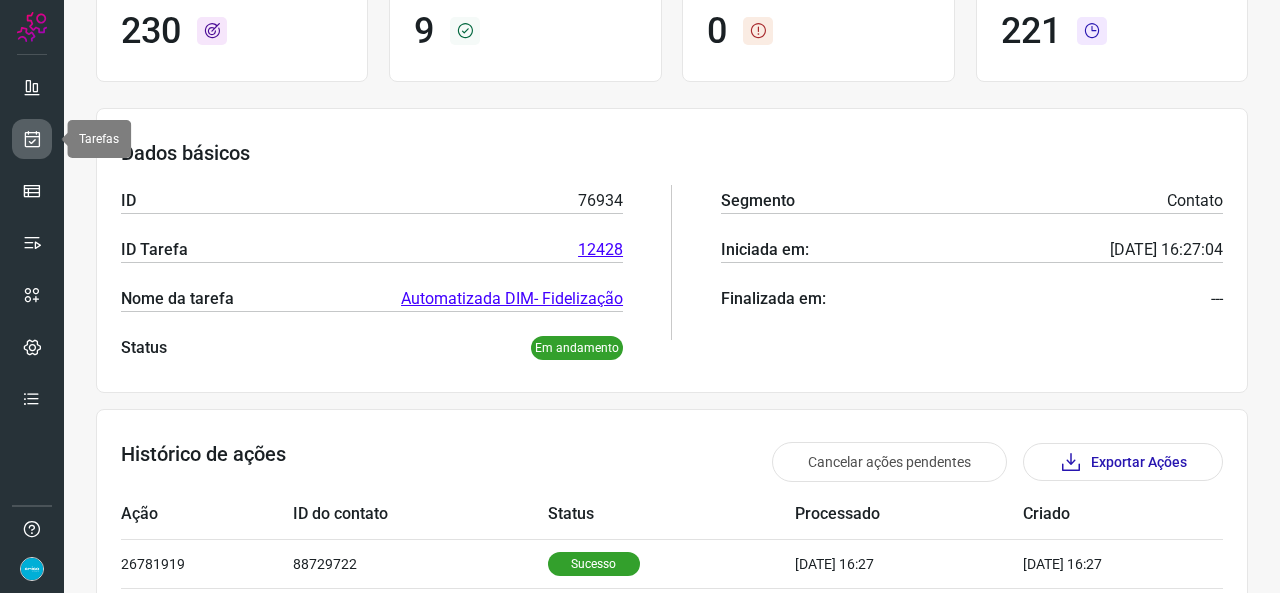 click at bounding box center [32, 139] 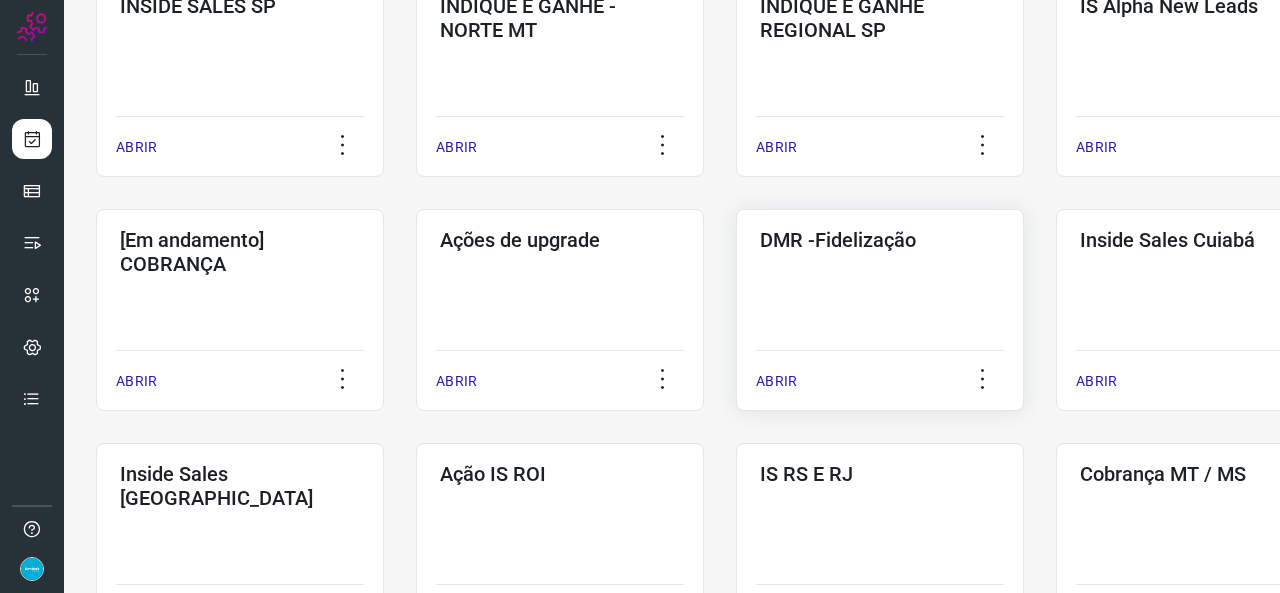 click on "ABRIR" at bounding box center (776, 381) 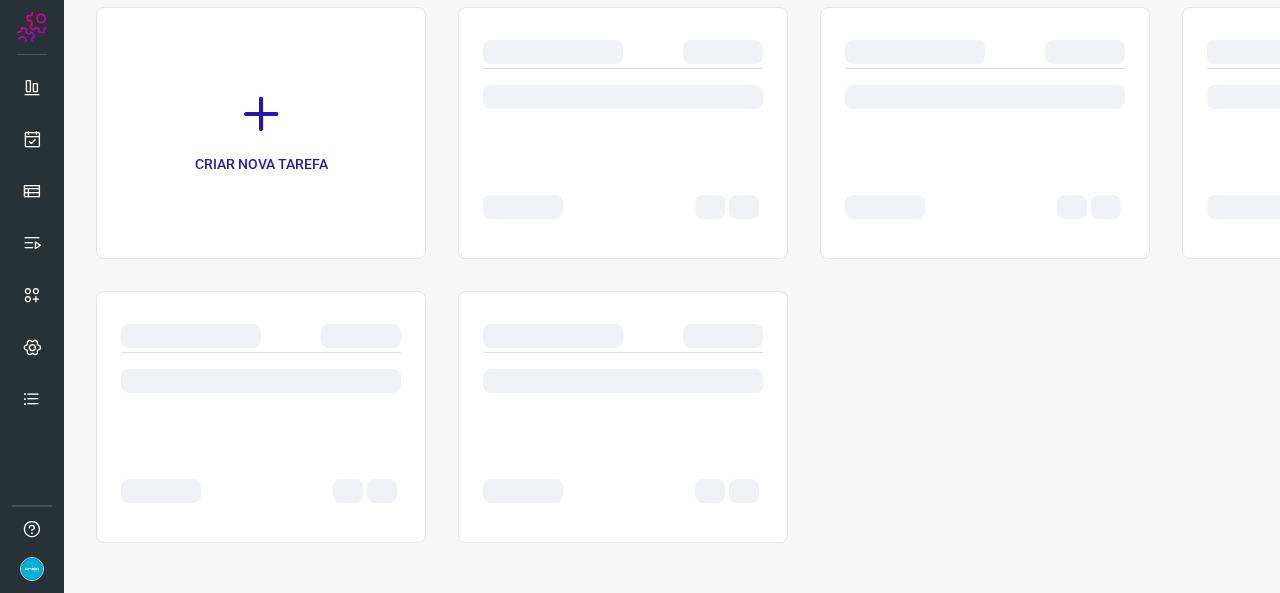 scroll, scrollTop: 0, scrollLeft: 0, axis: both 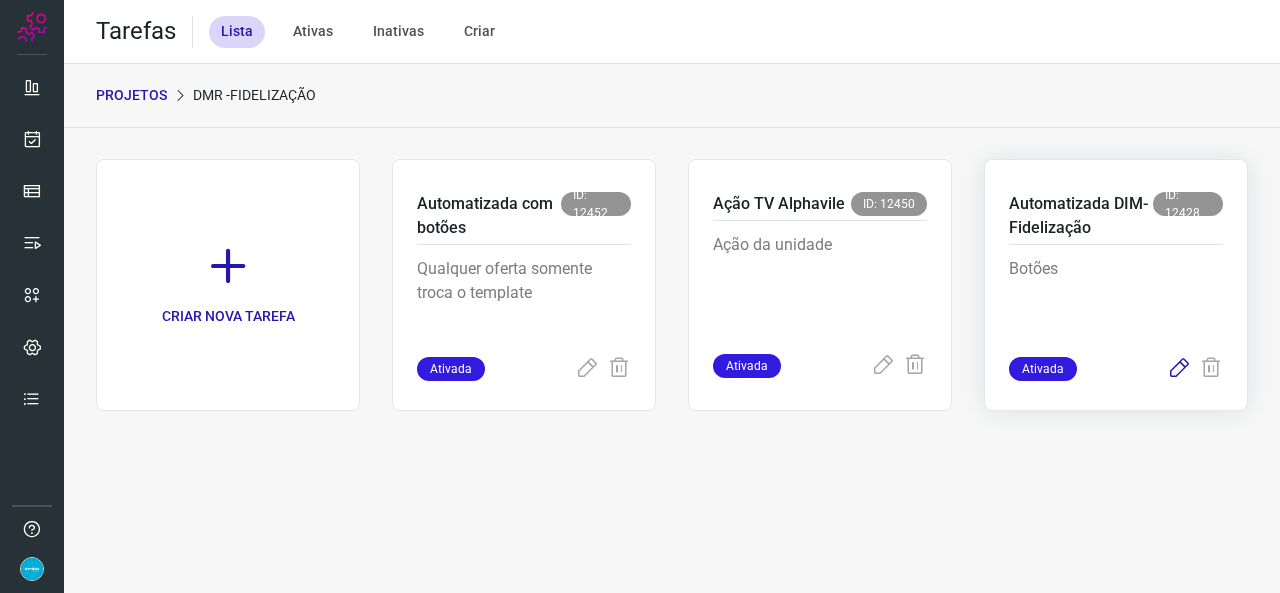 click at bounding box center [1179, 369] 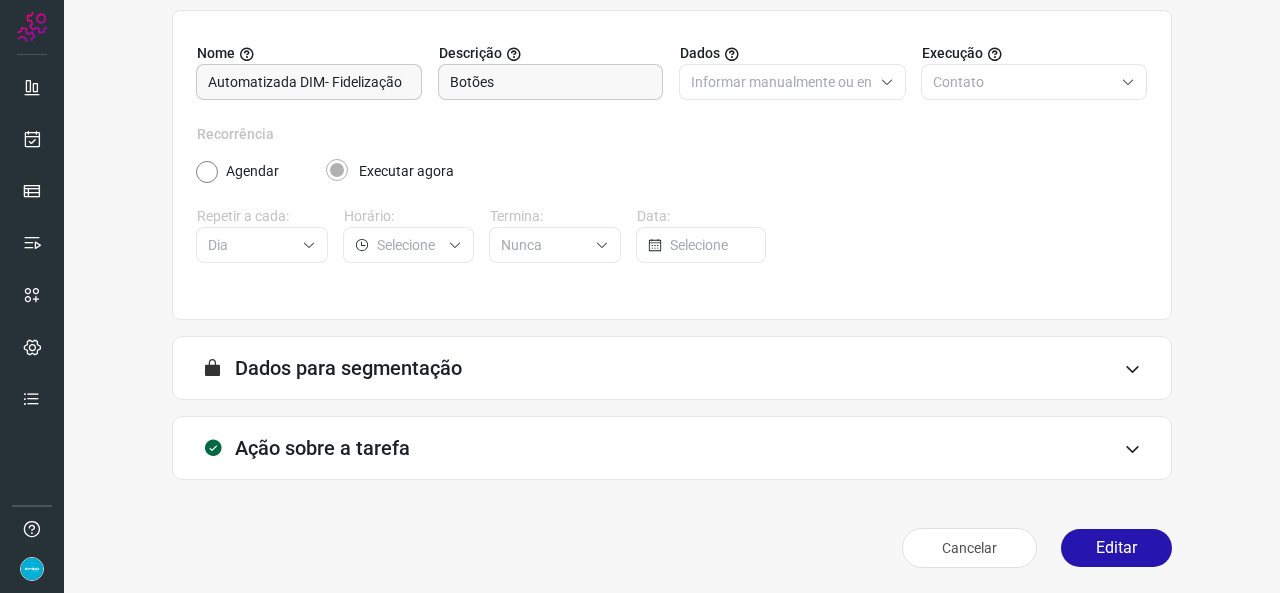 scroll, scrollTop: 187, scrollLeft: 0, axis: vertical 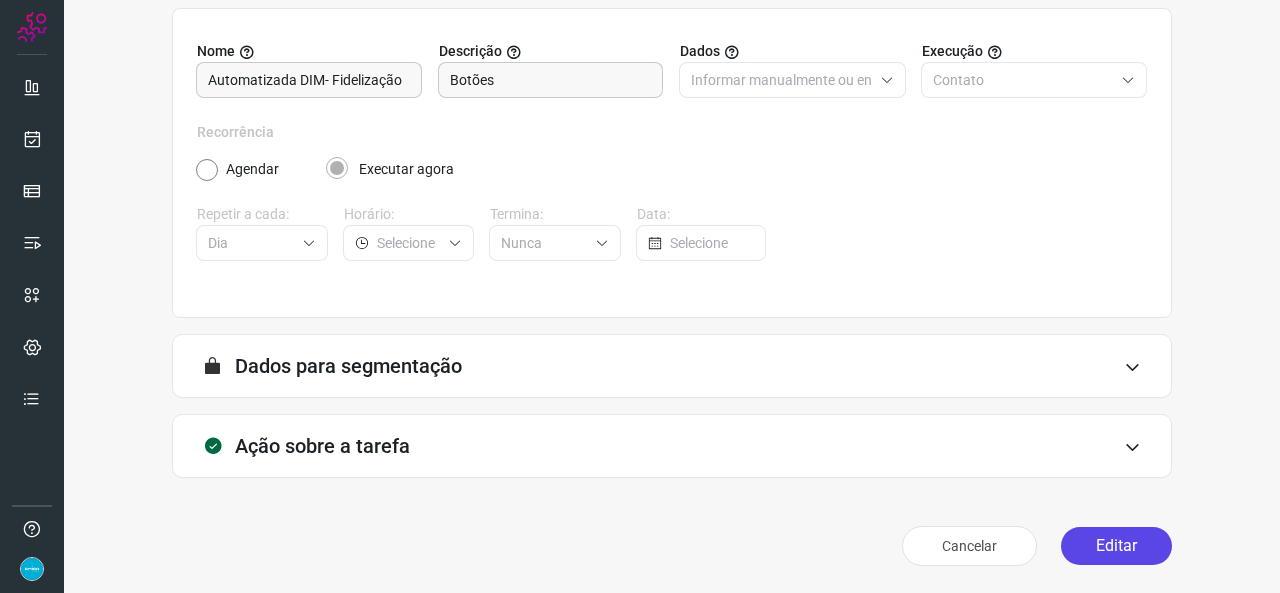 click on "Editar" at bounding box center (1116, 546) 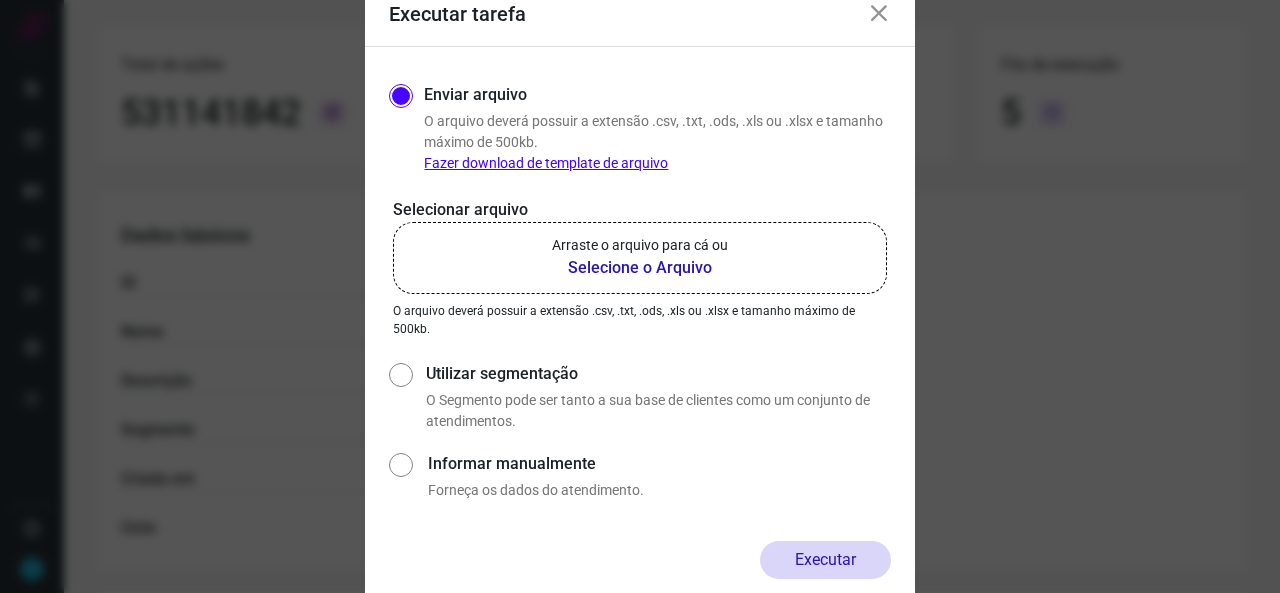 click on "Selecione o Arquivo" at bounding box center [640, 268] 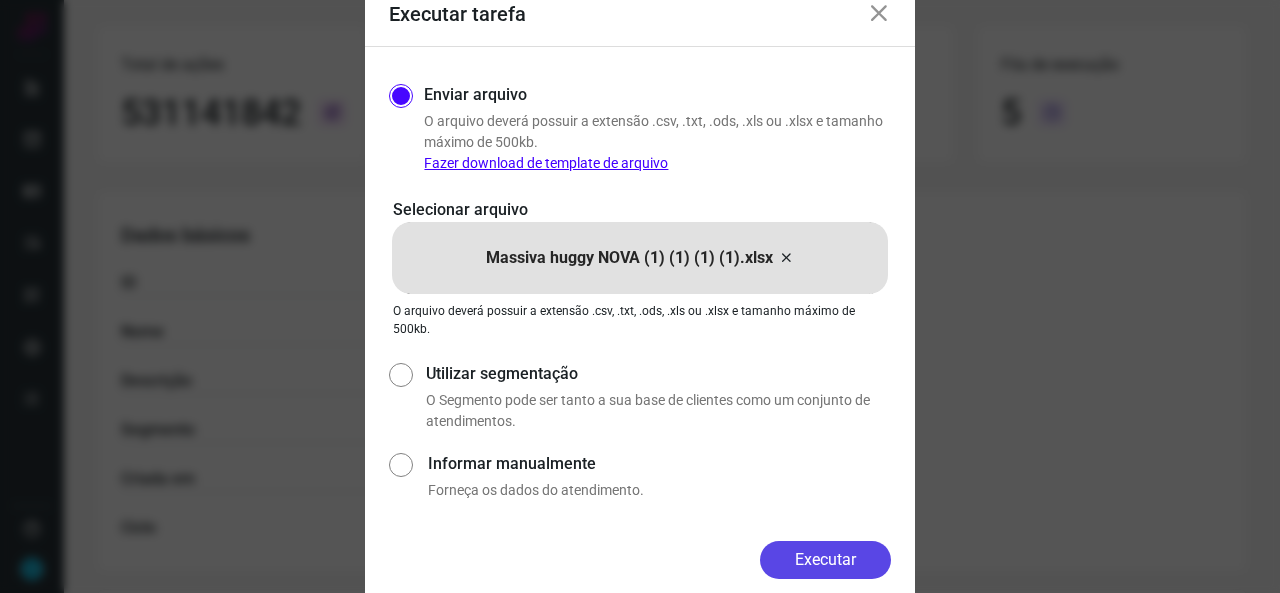 click on "Executar" at bounding box center [825, 560] 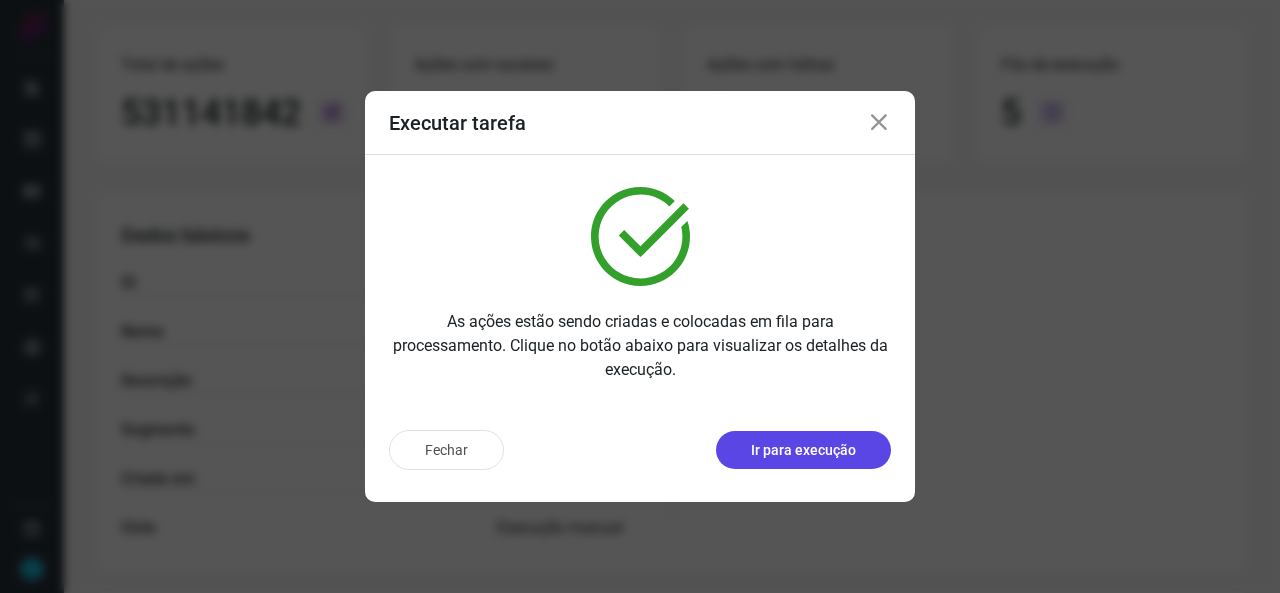click on "Ir para execução" at bounding box center [803, 450] 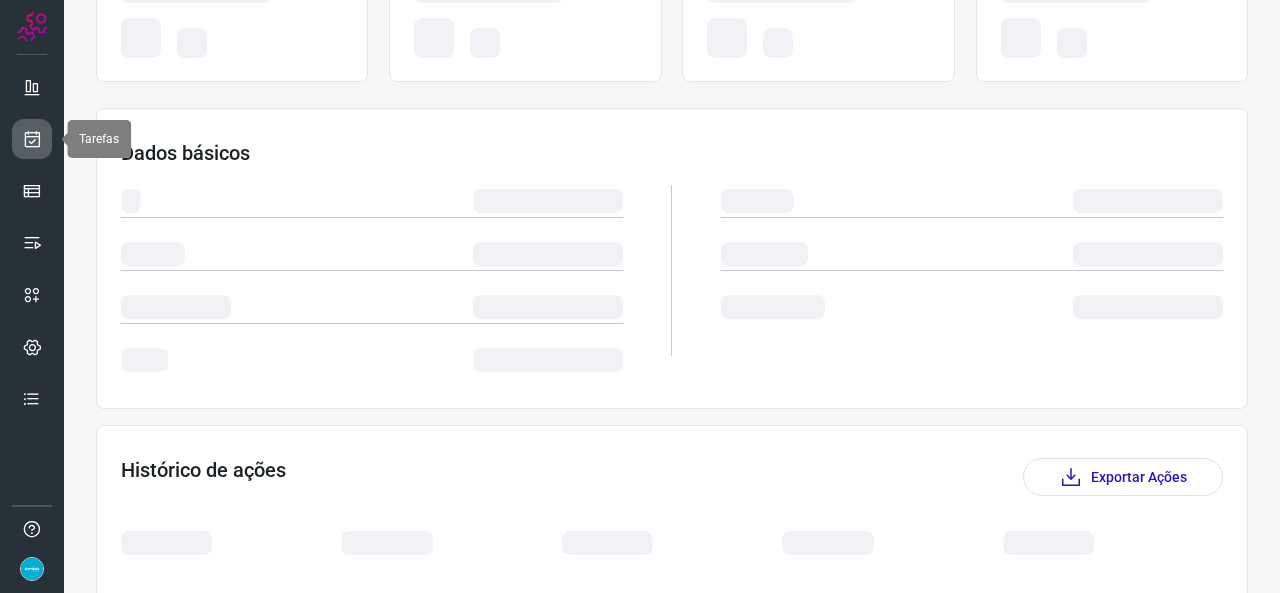 click at bounding box center (32, 139) 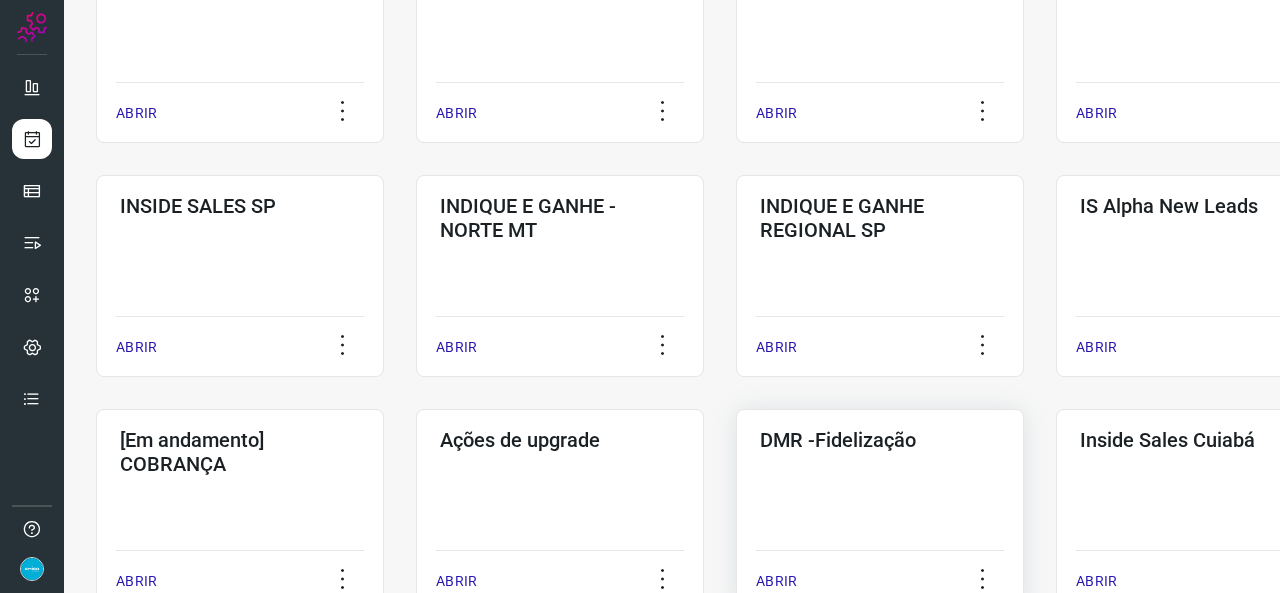 scroll, scrollTop: 652, scrollLeft: 0, axis: vertical 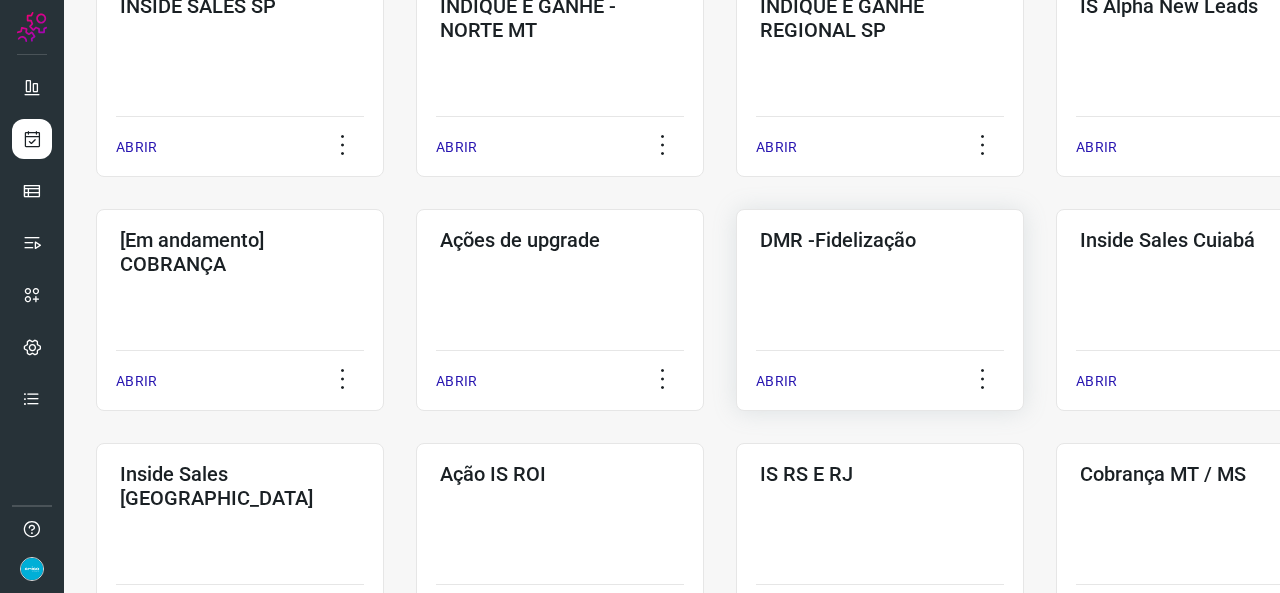 click on "ABRIR" at bounding box center (776, 381) 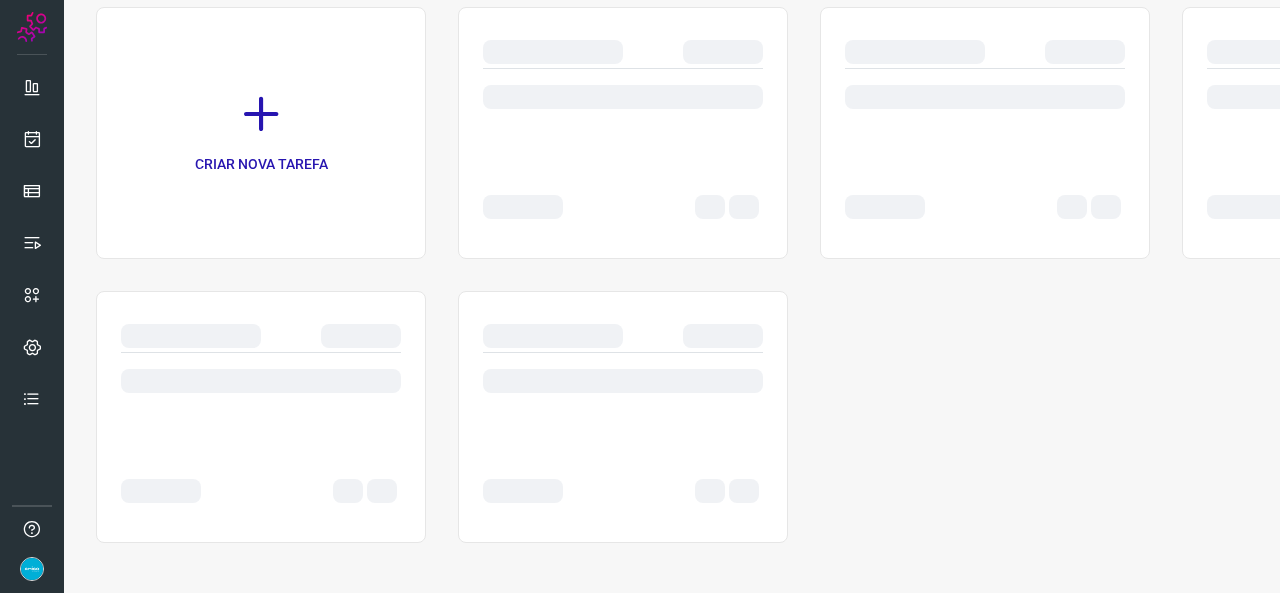 scroll, scrollTop: 0, scrollLeft: 0, axis: both 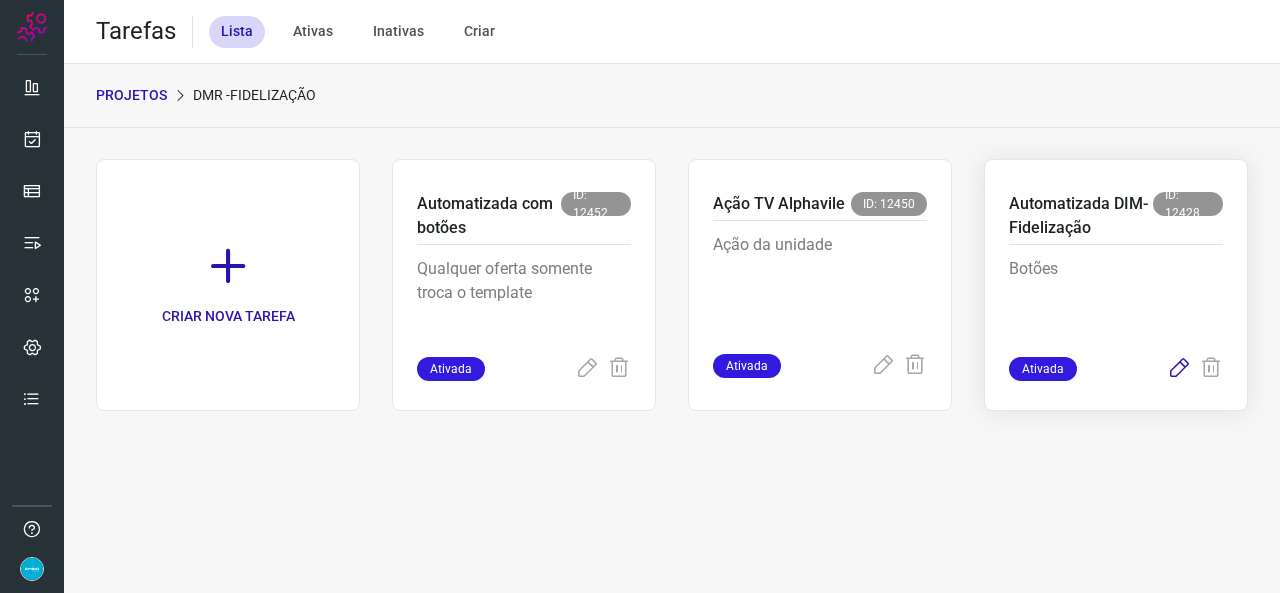 click at bounding box center [1179, 369] 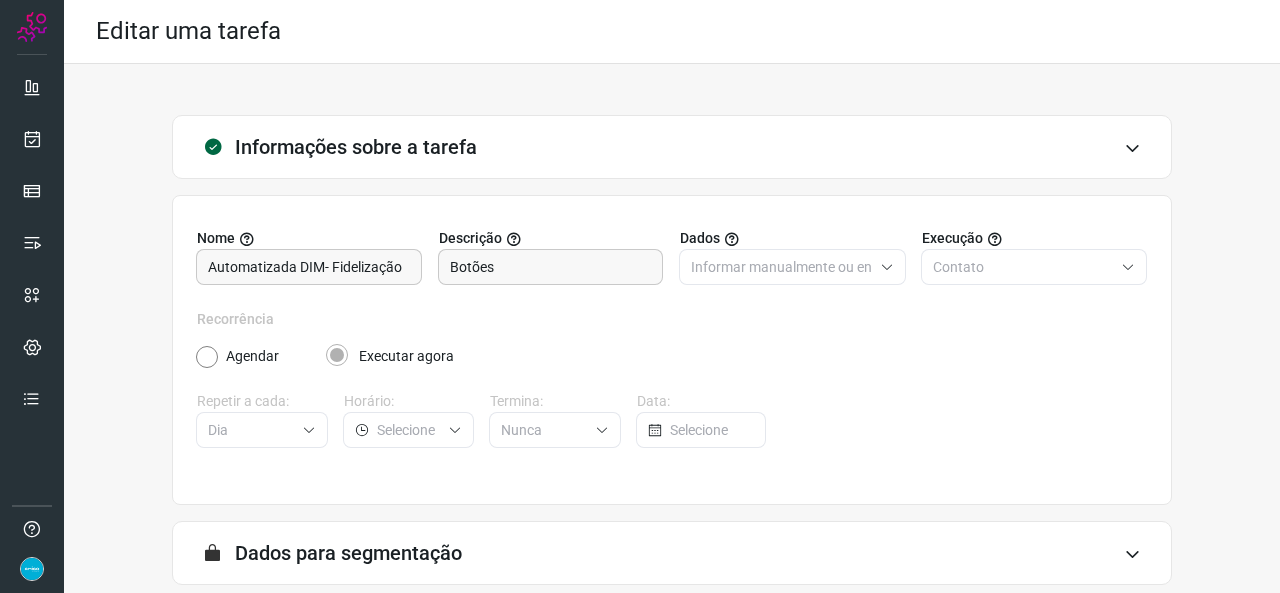 scroll, scrollTop: 147, scrollLeft: 0, axis: vertical 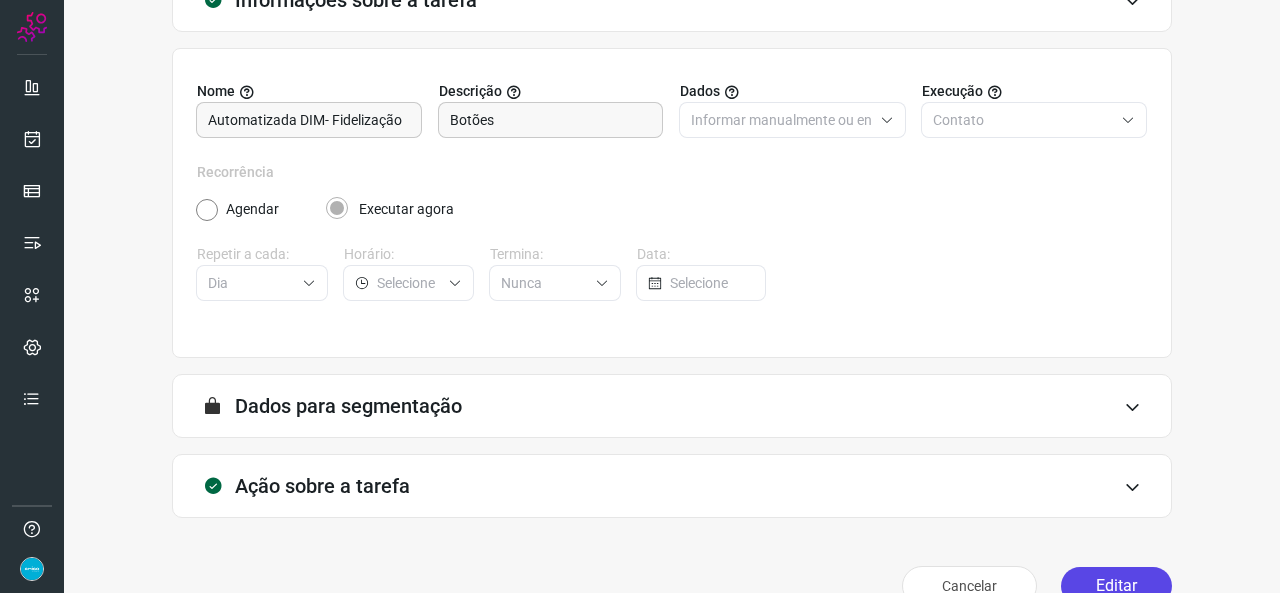 click on "Editar" at bounding box center [1116, 586] 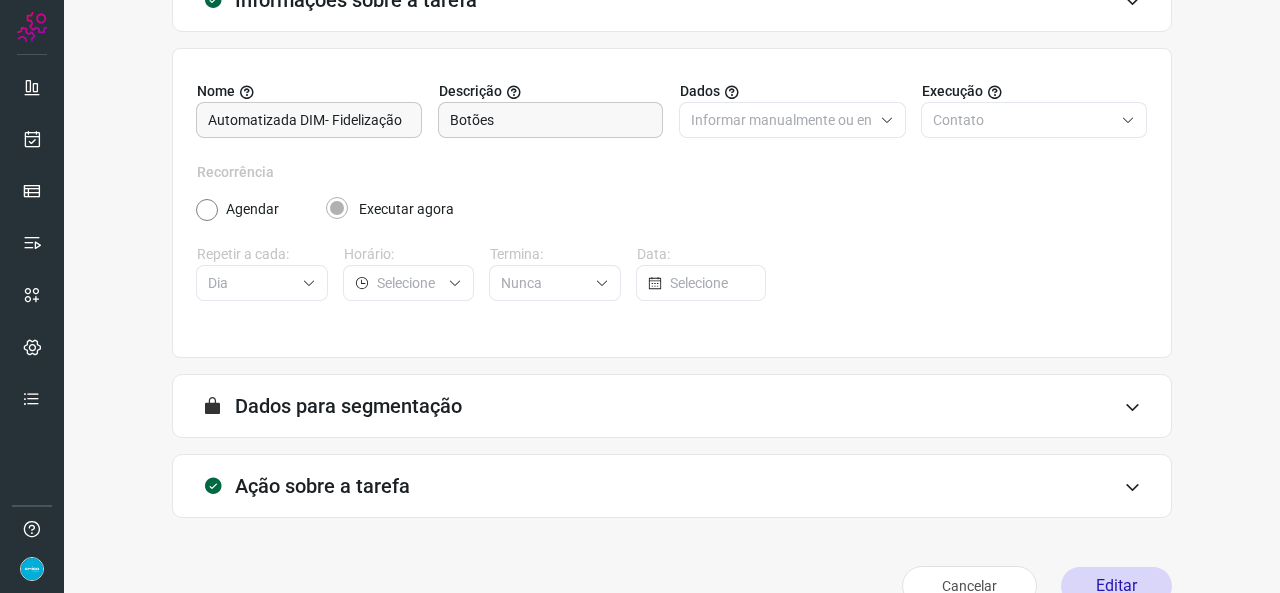 scroll, scrollTop: 187, scrollLeft: 0, axis: vertical 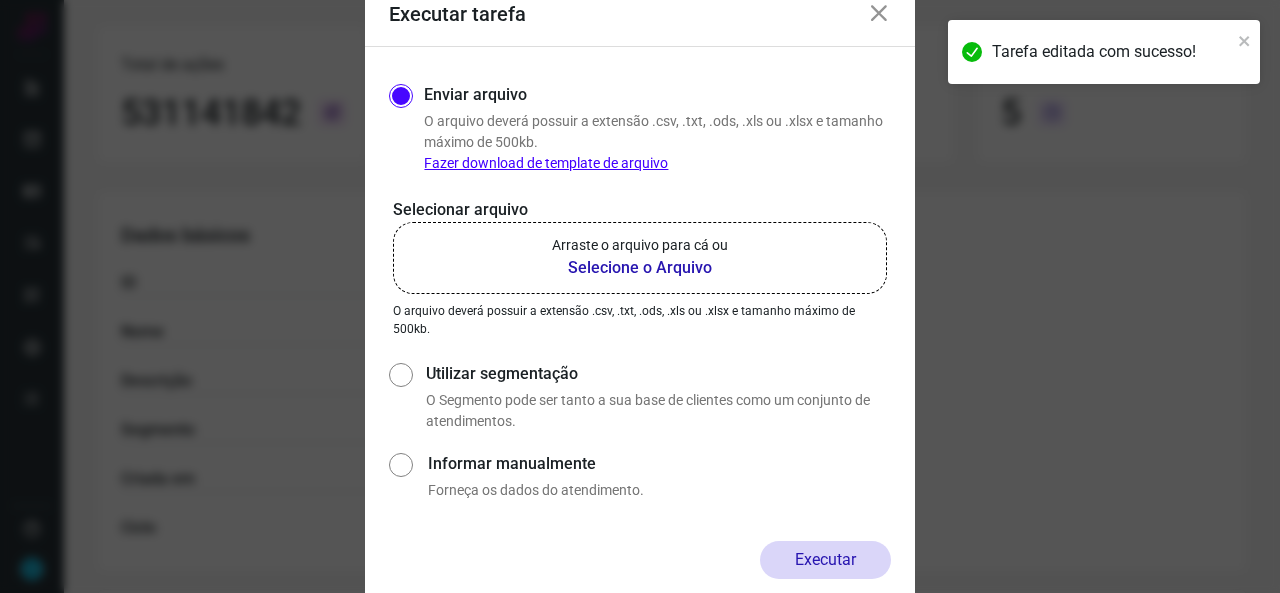 click on "Selecione o Arquivo" at bounding box center [640, 268] 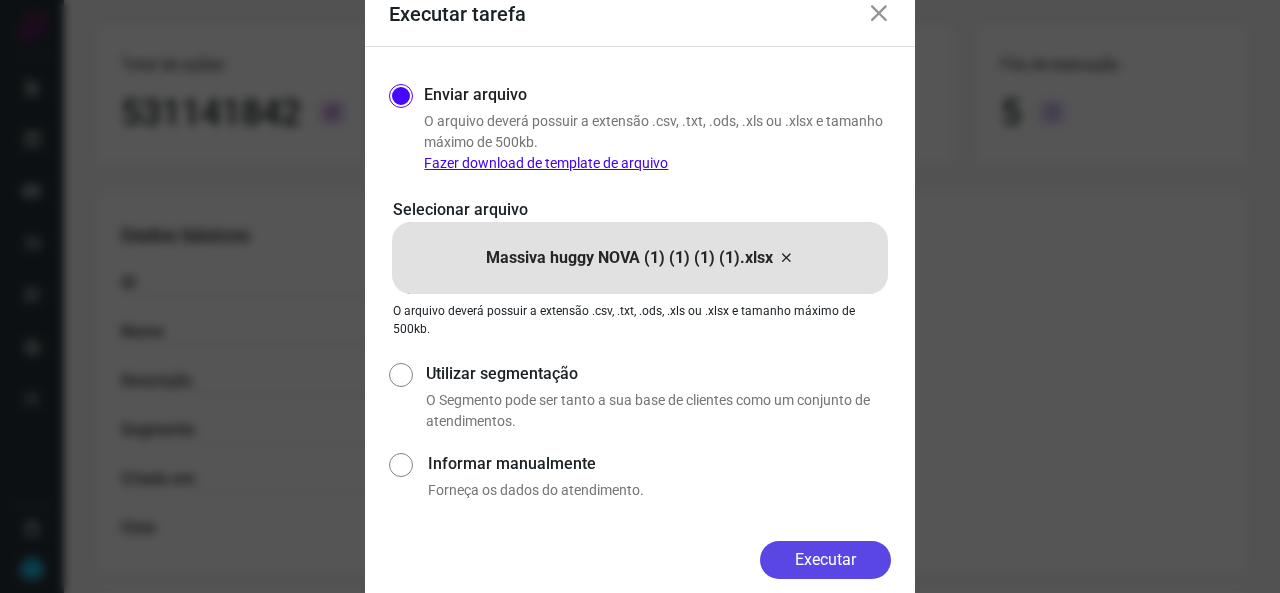 click on "Executar" at bounding box center [825, 560] 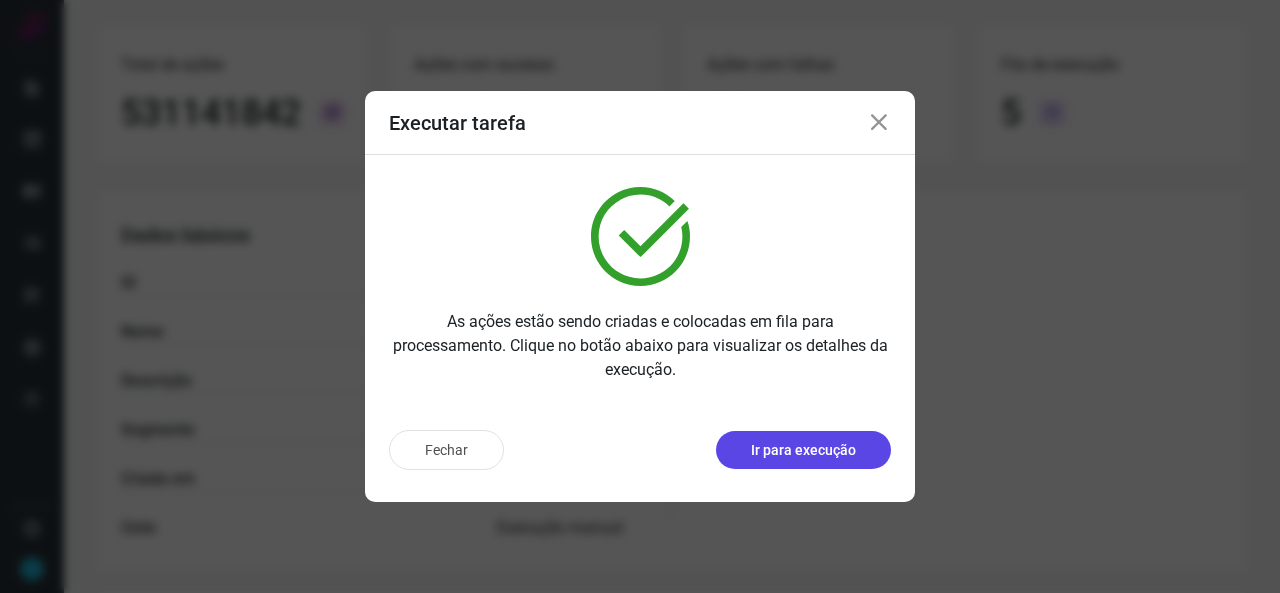 click on "Ir para execução" at bounding box center [803, 450] 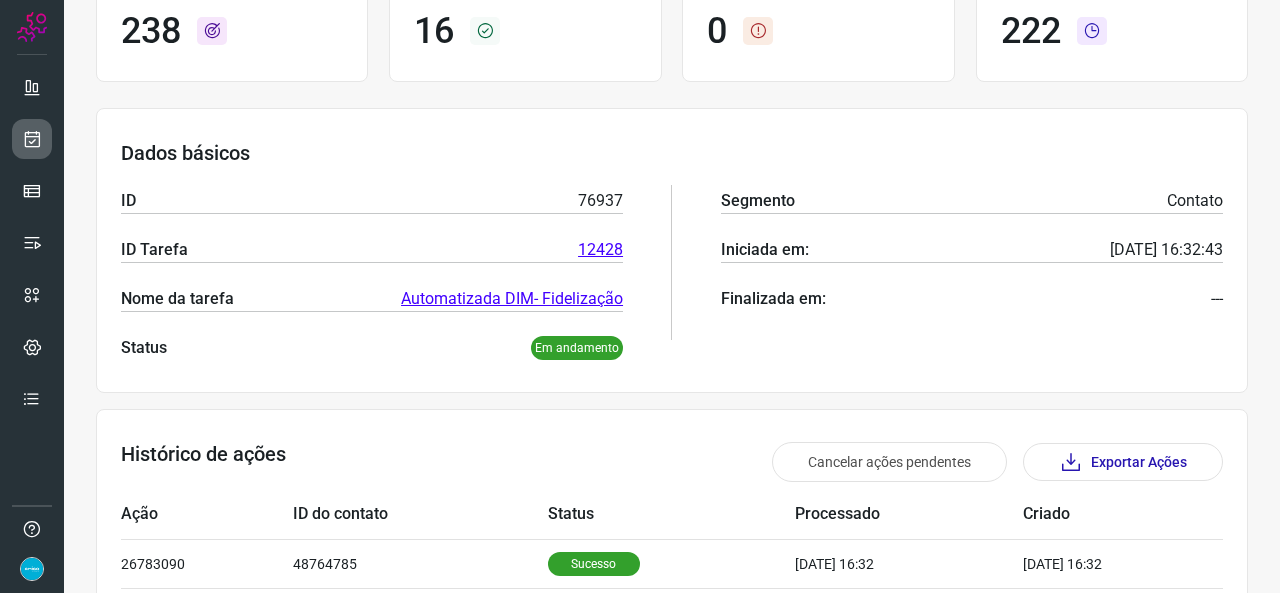 click at bounding box center [32, 139] 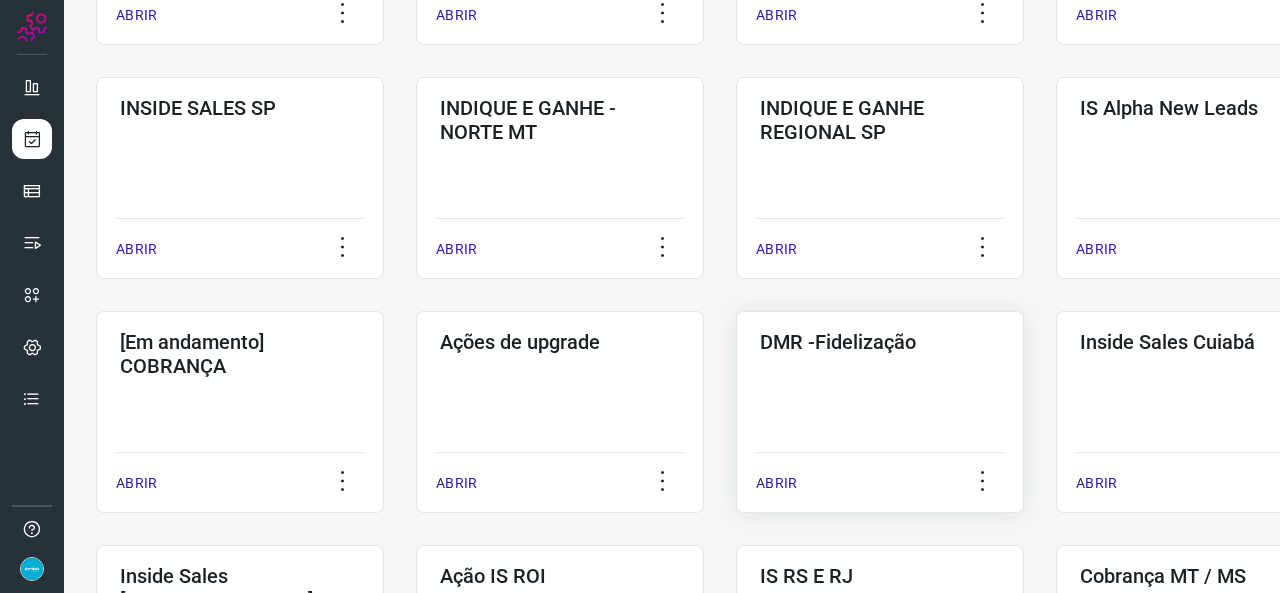 scroll, scrollTop: 552, scrollLeft: 0, axis: vertical 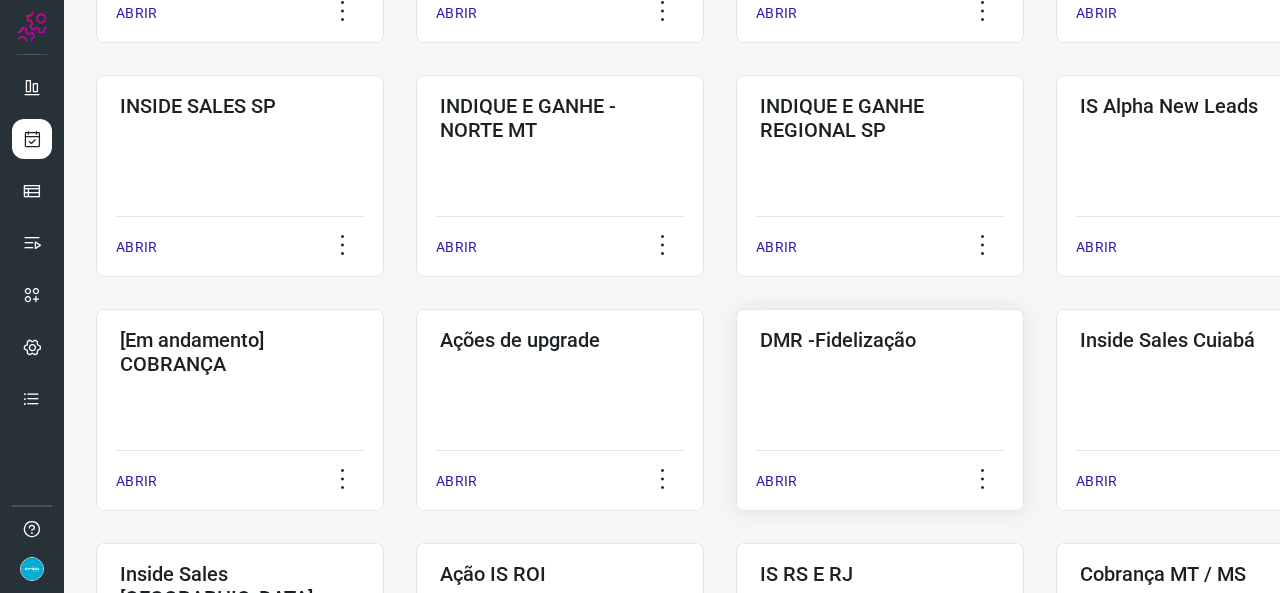 click on "ABRIR" at bounding box center [776, 481] 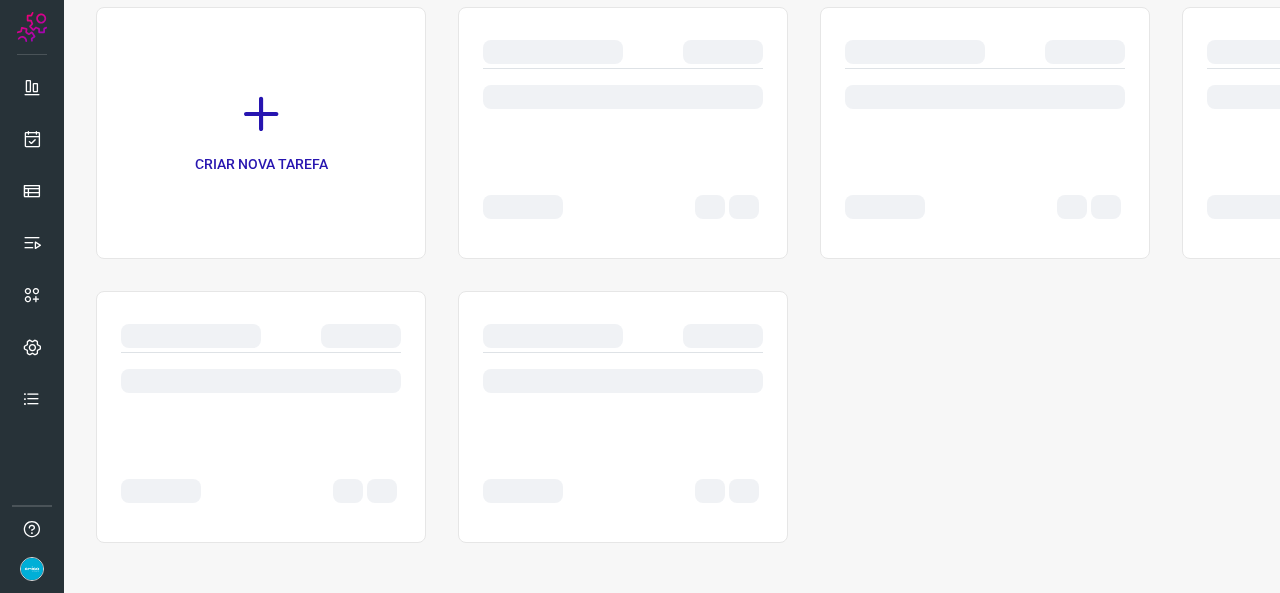 scroll, scrollTop: 0, scrollLeft: 0, axis: both 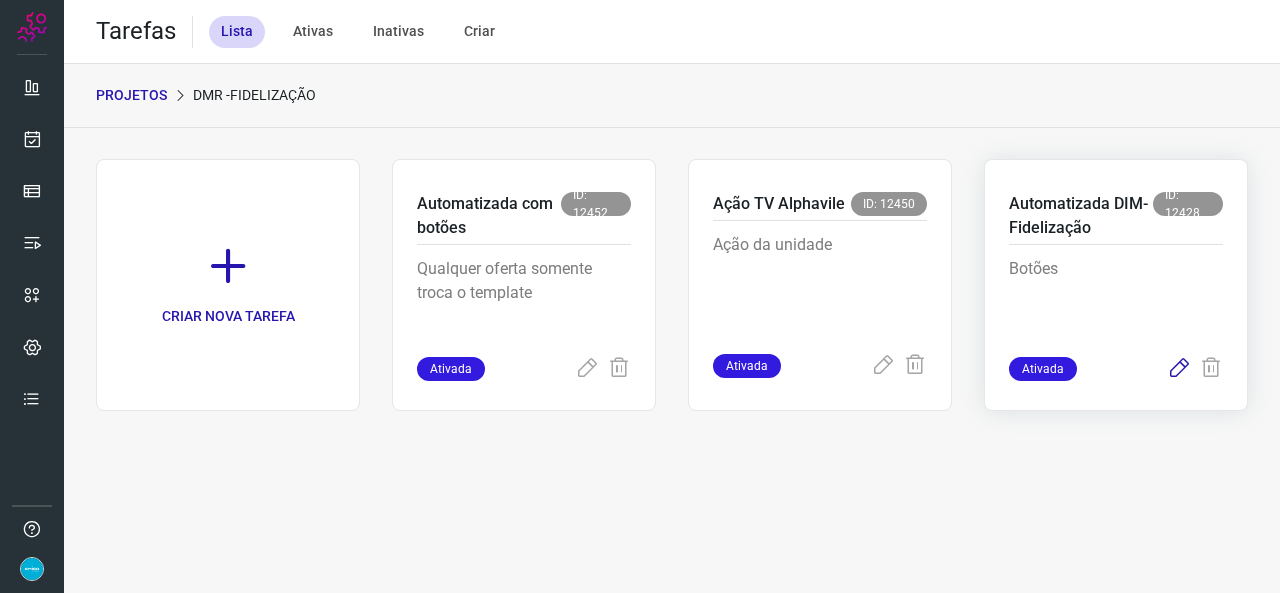 click at bounding box center (1179, 369) 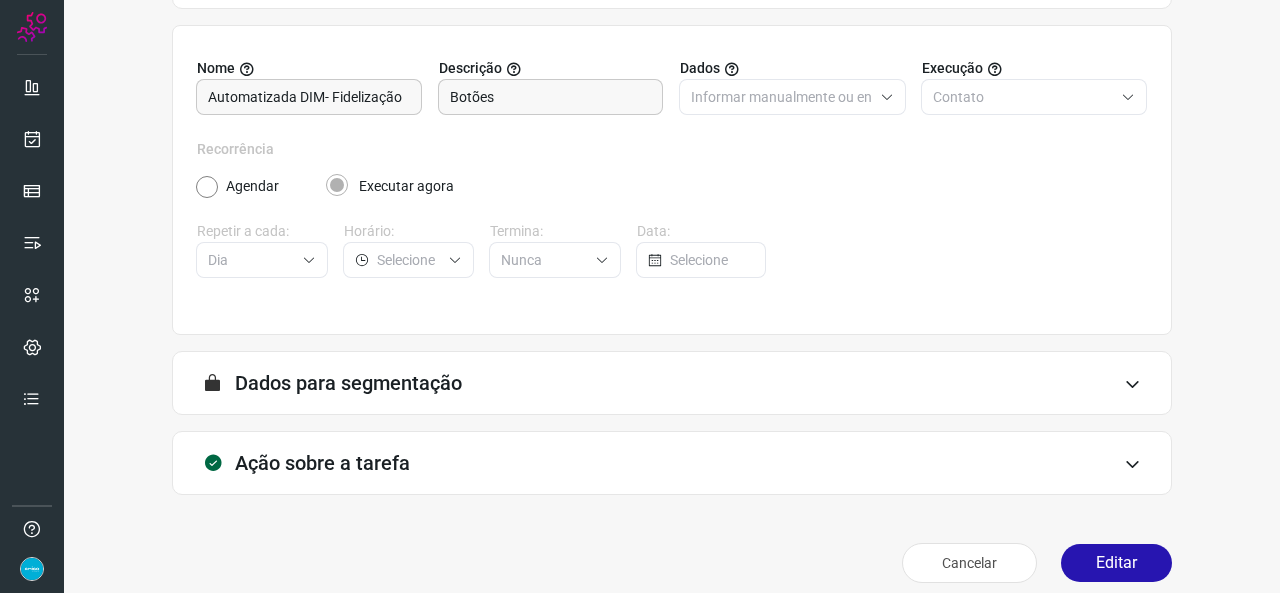 scroll, scrollTop: 187, scrollLeft: 0, axis: vertical 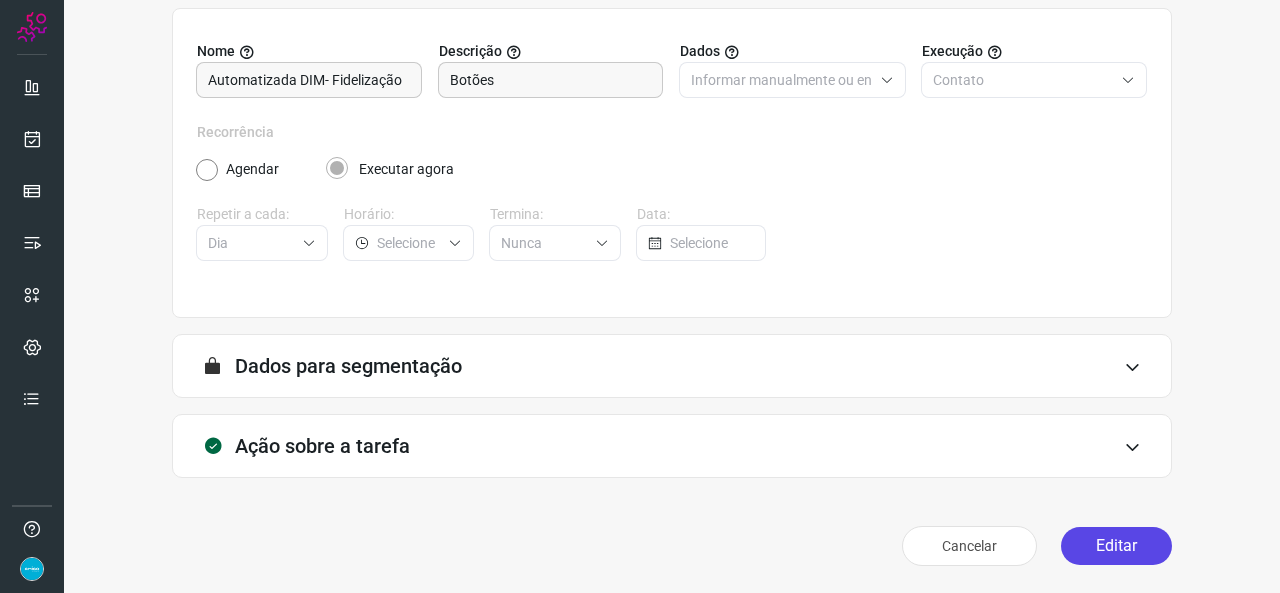 click on "Editar" at bounding box center [1116, 546] 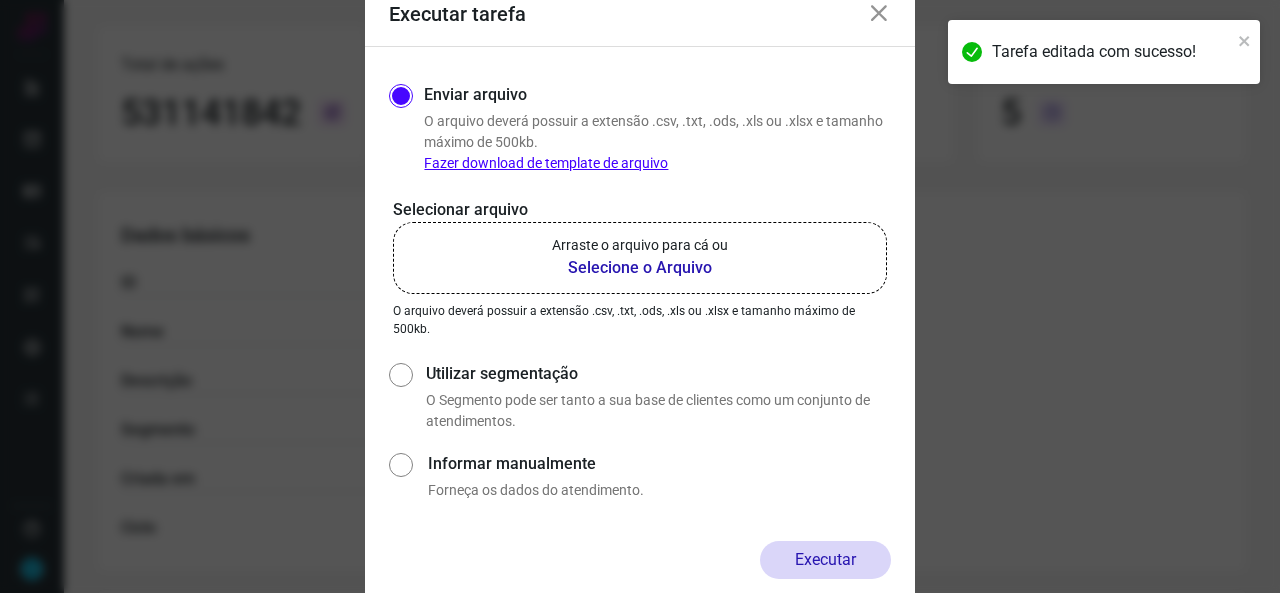 click on "Selecione o Arquivo" at bounding box center [640, 268] 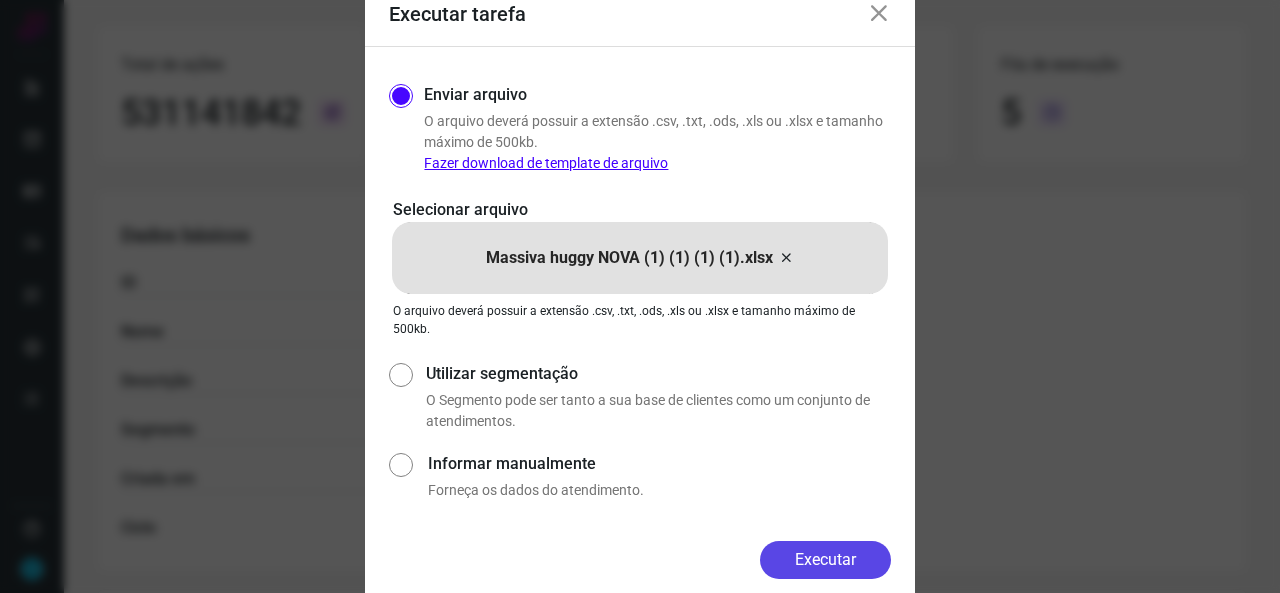 click on "Executar" at bounding box center (825, 560) 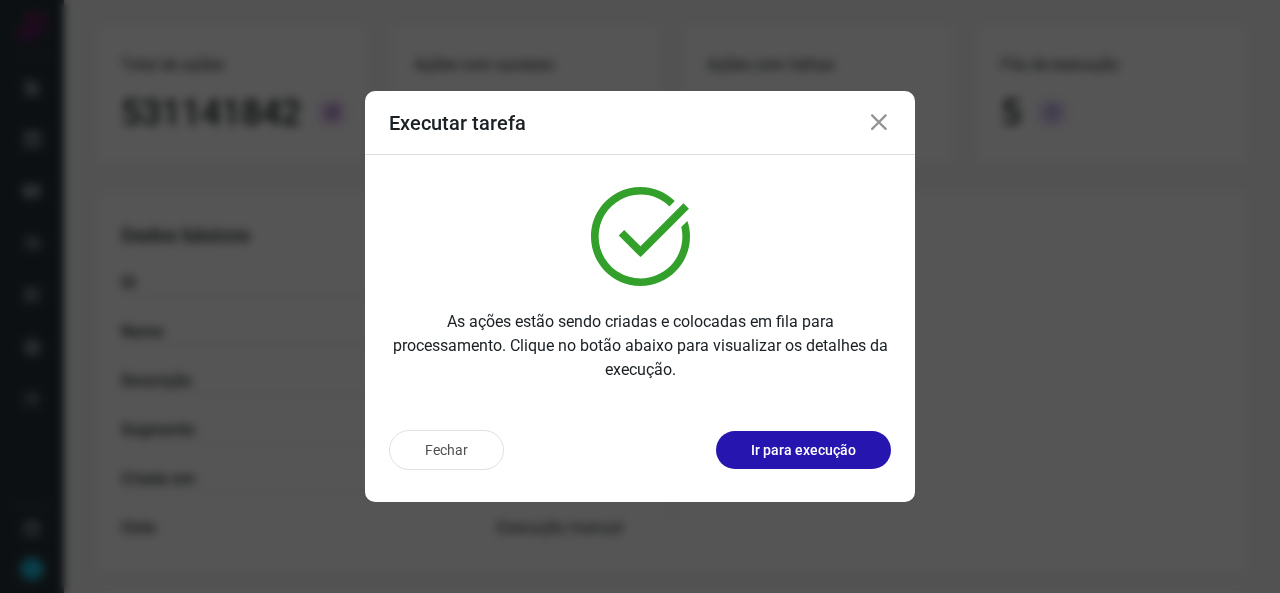 click at bounding box center [879, 123] 